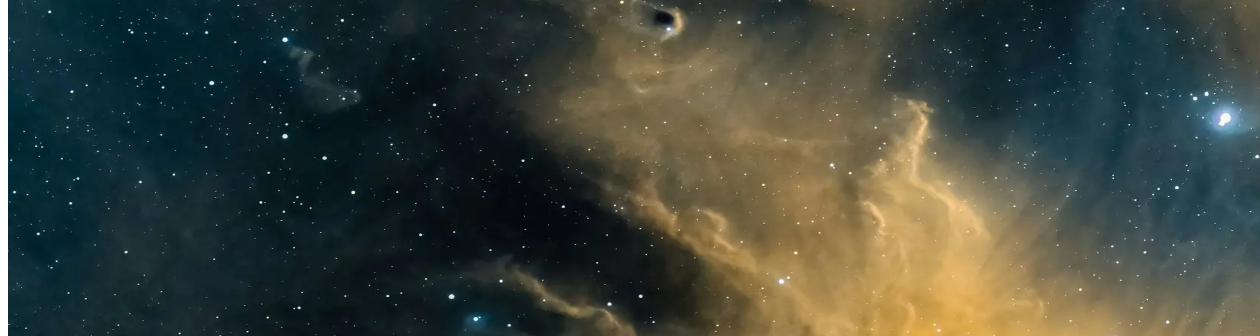 scroll, scrollTop: 143, scrollLeft: 0, axis: vertical 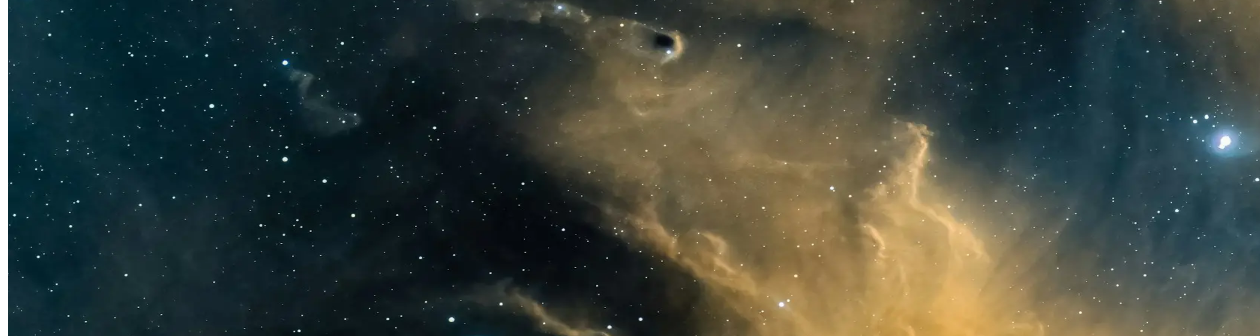 click on "Ship Name" at bounding box center (151, 1074) 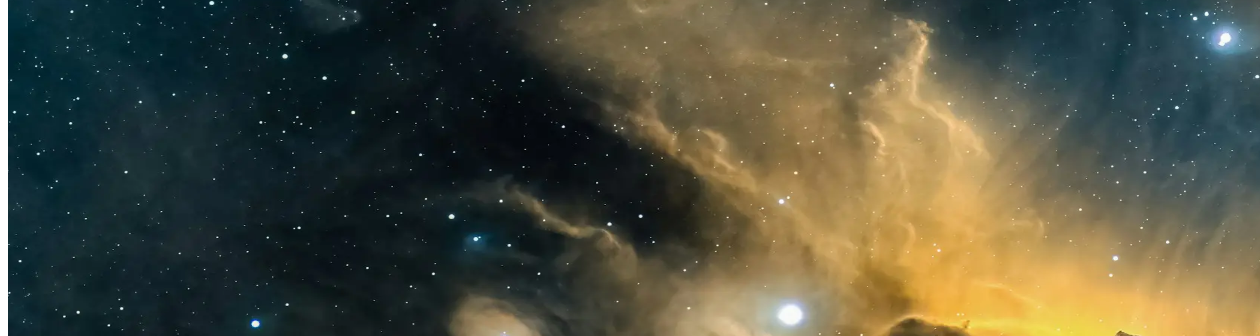 scroll, scrollTop: 343, scrollLeft: 0, axis: vertical 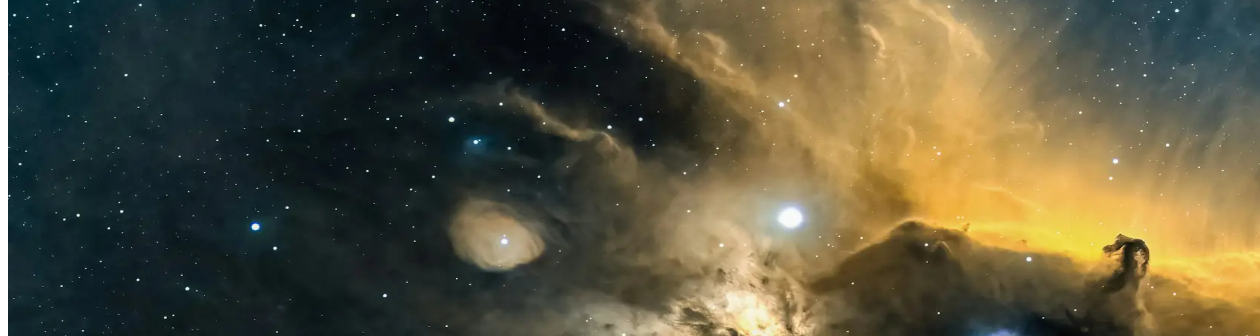 click on "Sign up" at bounding box center (38, 1015) 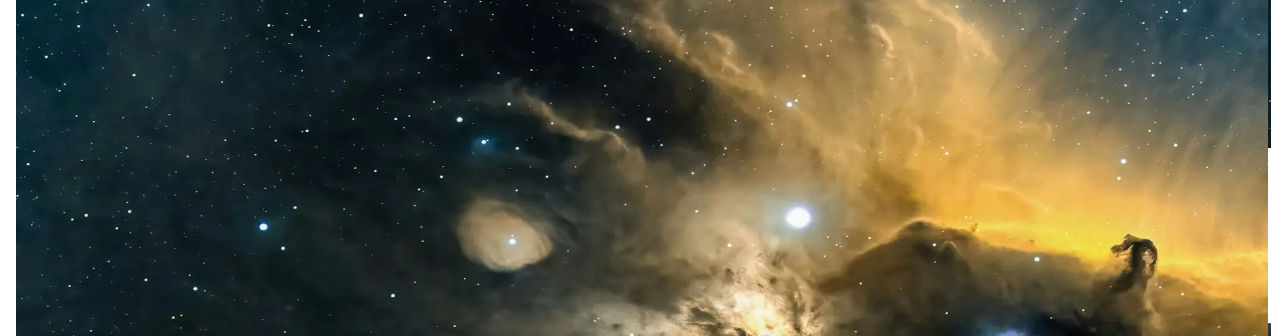 scroll, scrollTop: 0, scrollLeft: 0, axis: both 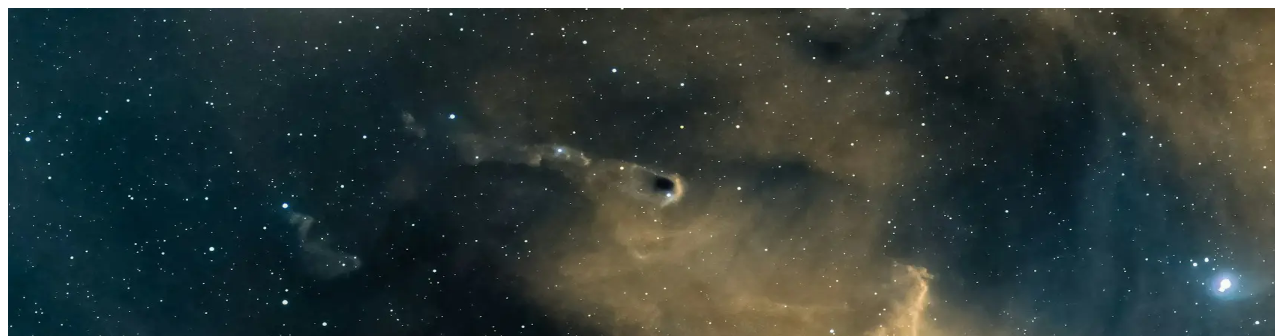 click at bounding box center (46, 1125) 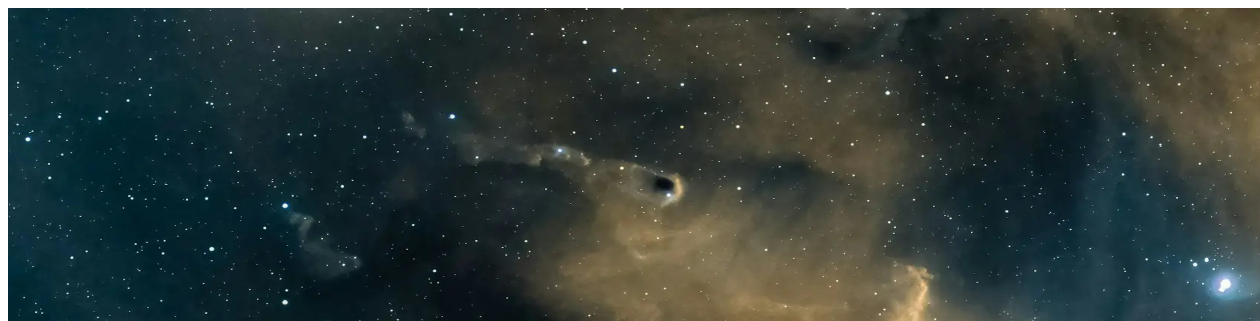 click at bounding box center (46, 1125) 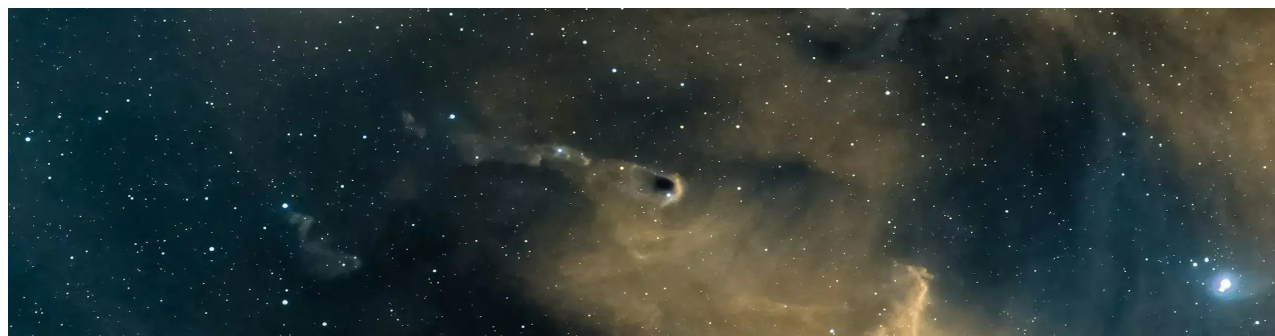 click at bounding box center [31, 3441] 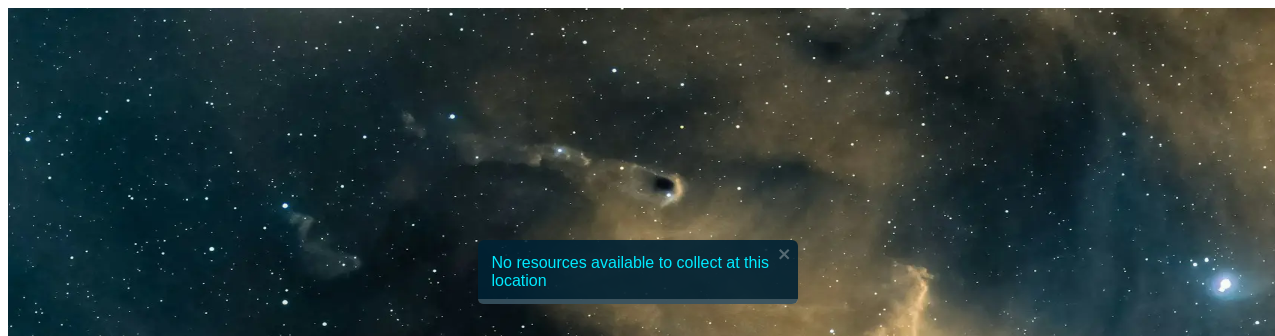click at bounding box center (859, 1990) 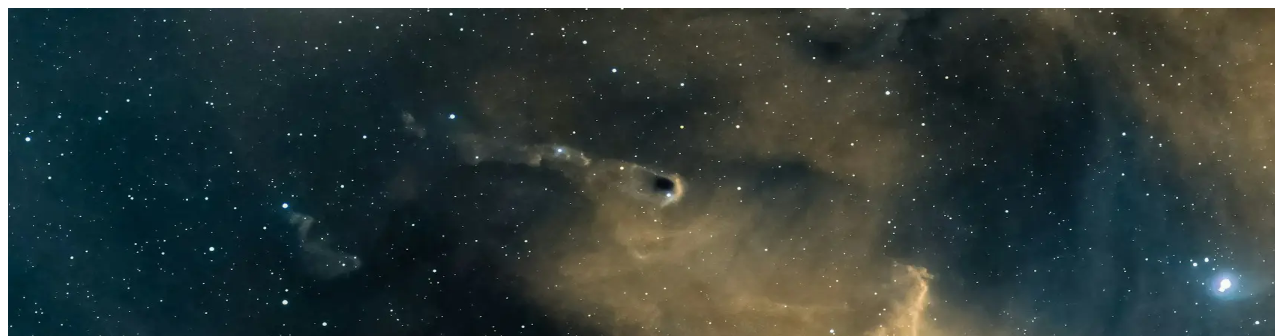 scroll, scrollTop: 316, scrollLeft: 0, axis: vertical 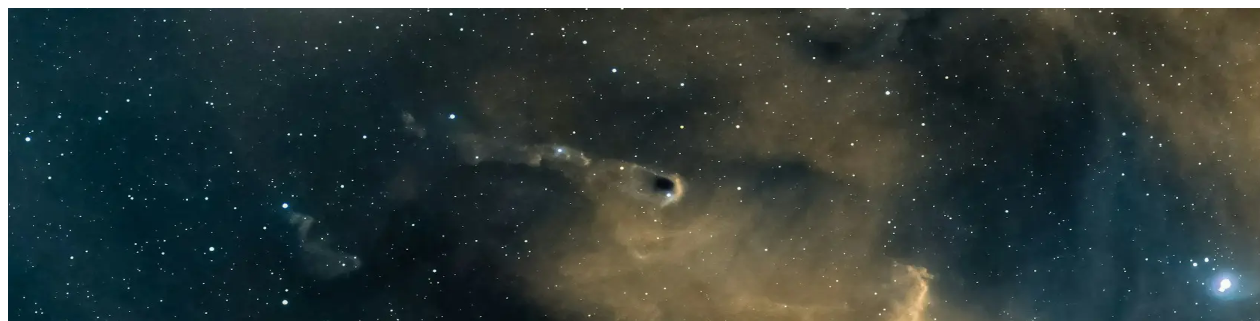 click at bounding box center (46, 1125) 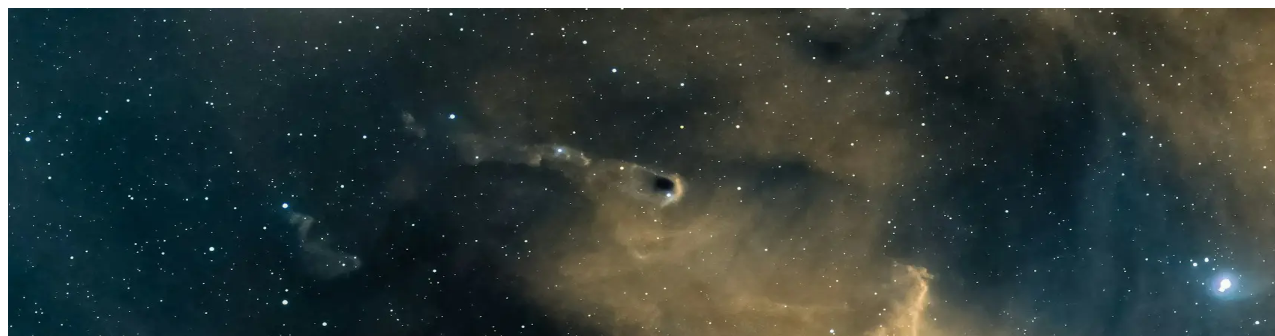 scroll, scrollTop: 768, scrollLeft: 0, axis: vertical 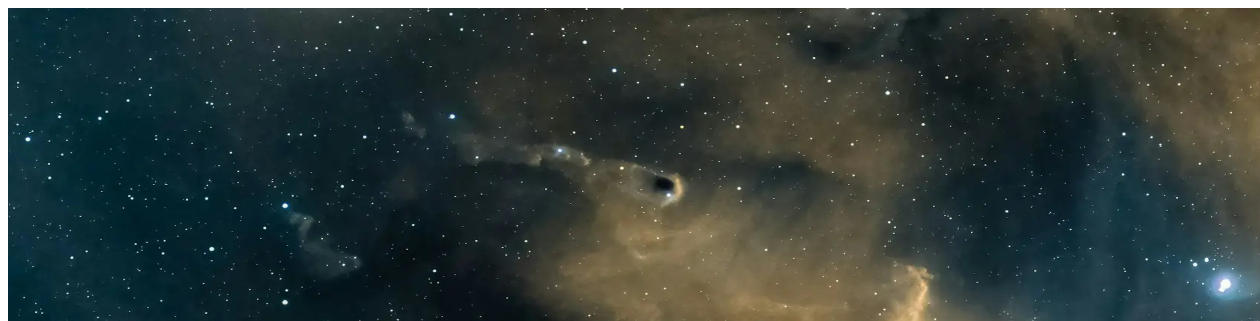 click at bounding box center [46, 1125] 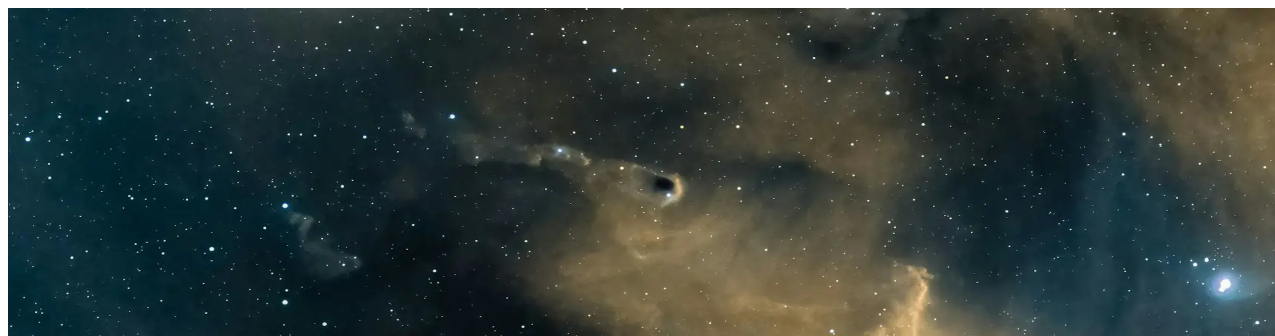 click at bounding box center (904, 2068) 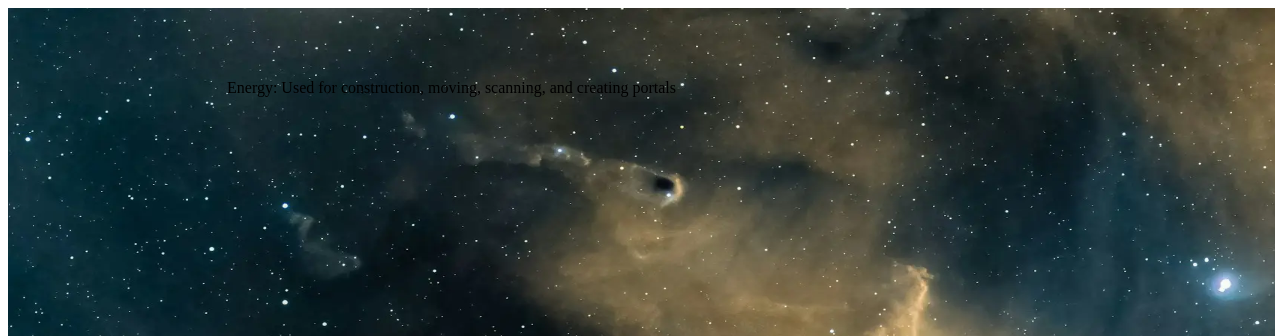 click on "8,000" at bounding box center (637, 3627) 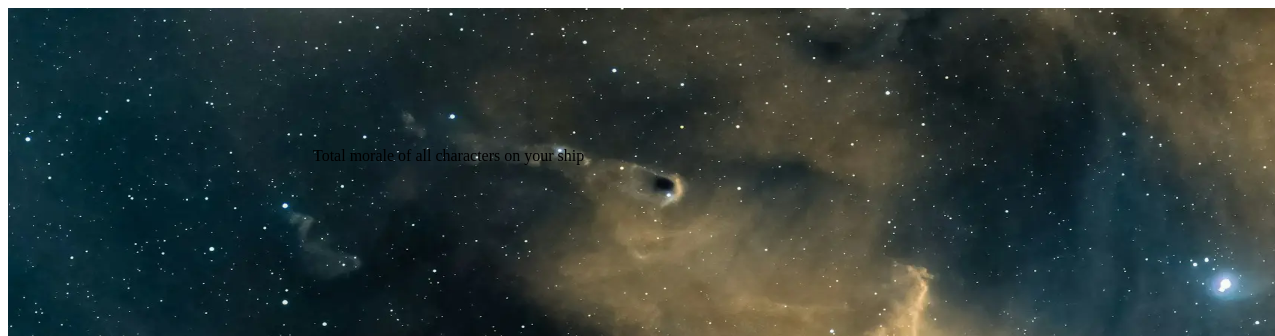 click on "0" at bounding box center (637, 3735) 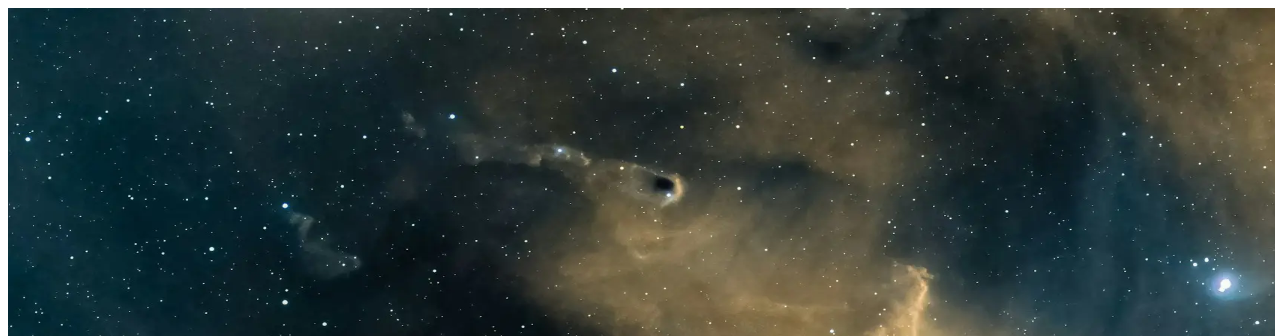 scroll, scrollTop: 42, scrollLeft: 0, axis: vertical 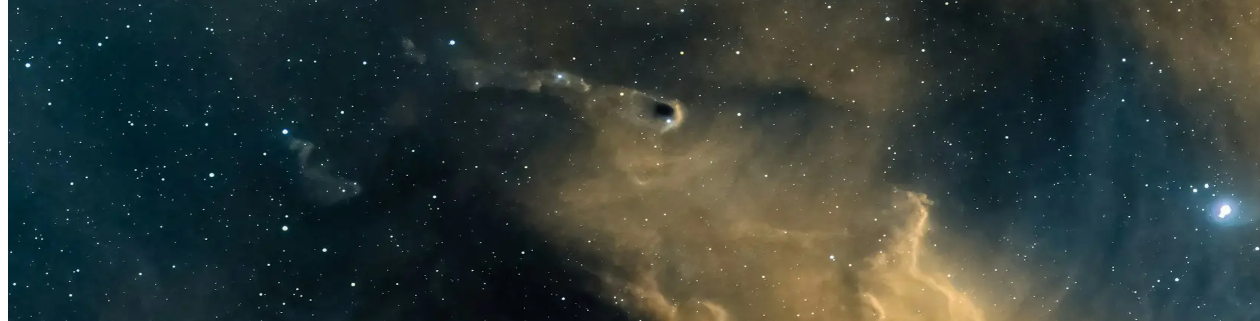 click at bounding box center [630, 1087] 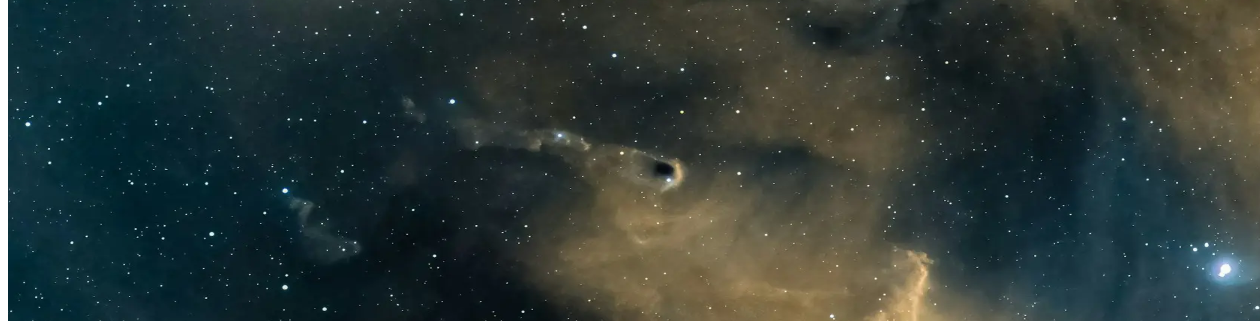 click at bounding box center (630, 1736) 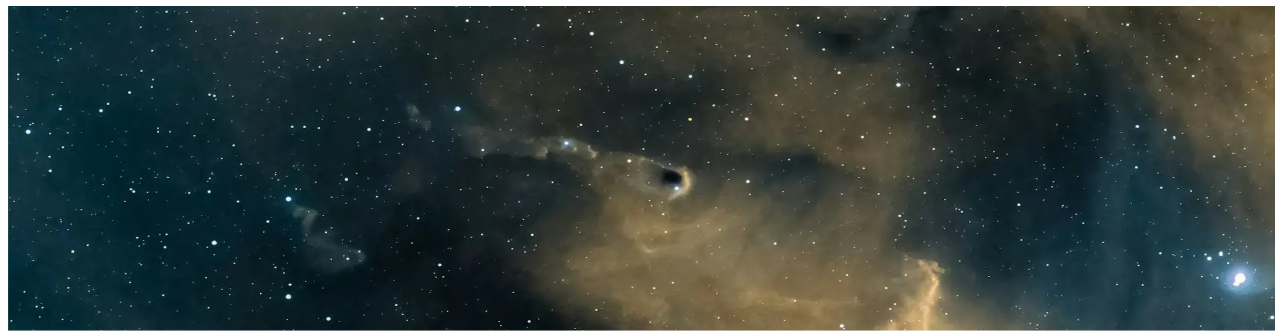 scroll, scrollTop: 0, scrollLeft: 0, axis: both 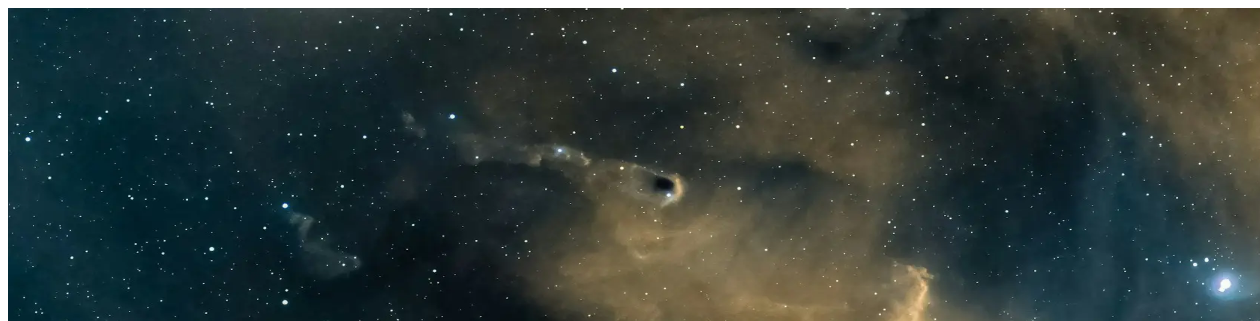 click at bounding box center (630, 1161) 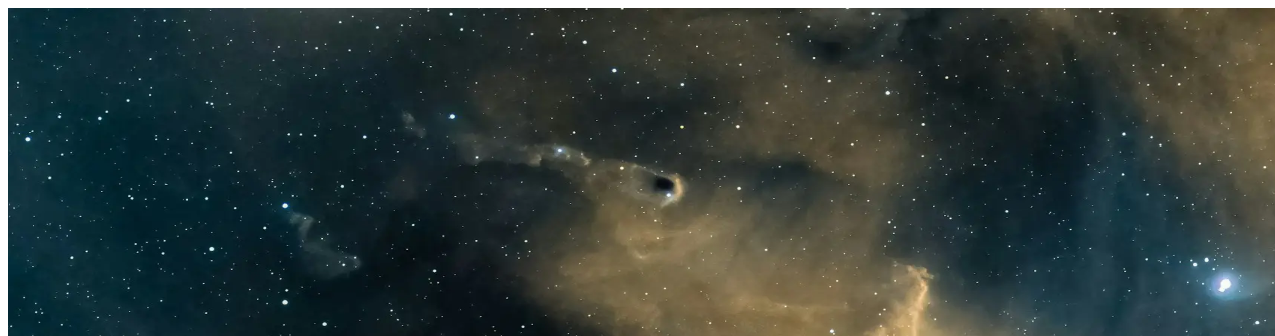 click at bounding box center [46, 1125] 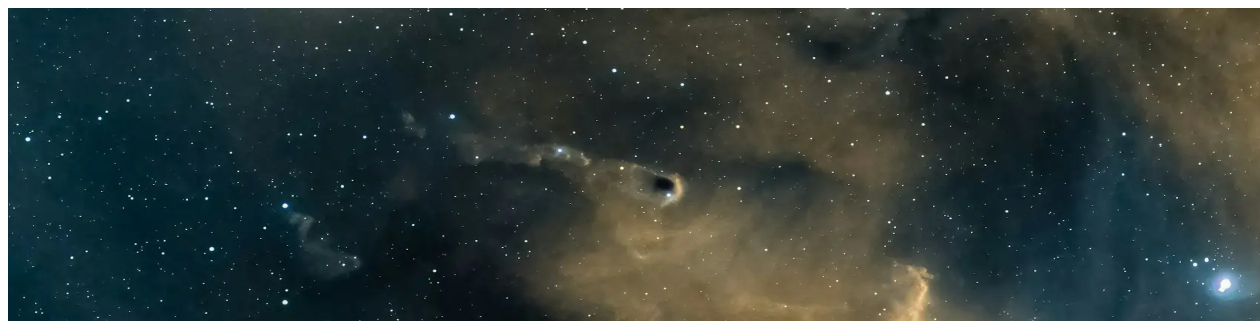 click on "System Map" at bounding box center [48, 1178] 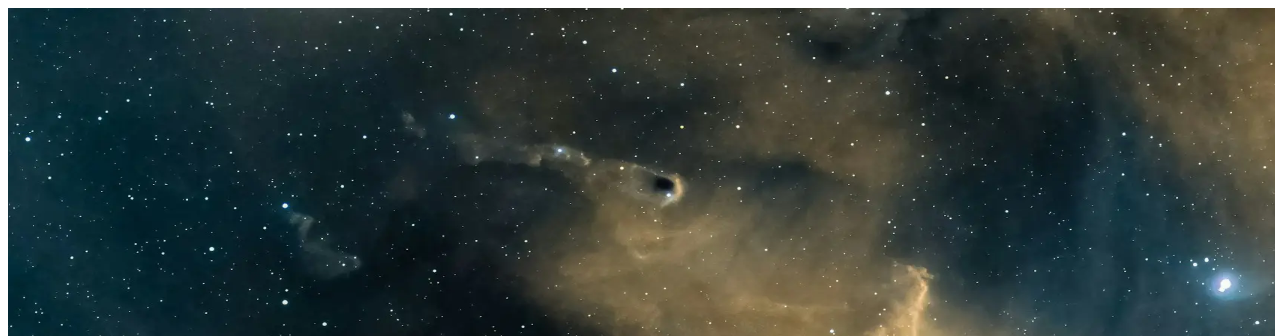 scroll, scrollTop: 692, scrollLeft: 0, axis: vertical 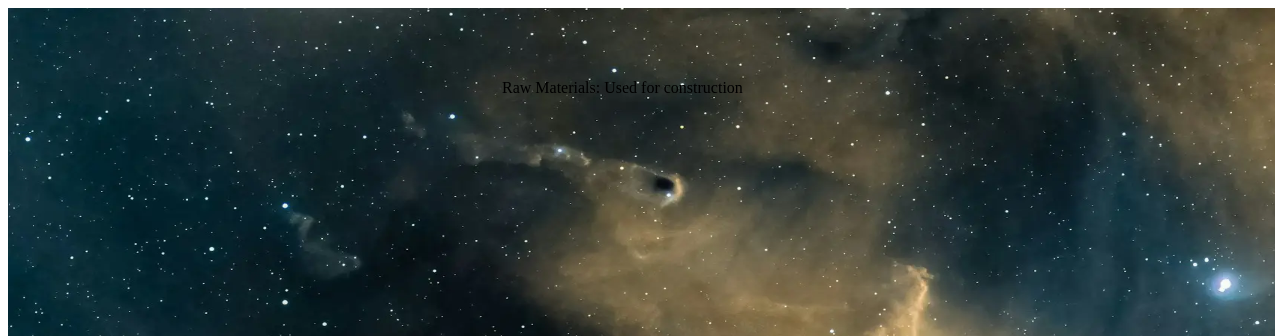click on "166,866" at bounding box center [637, 3663] 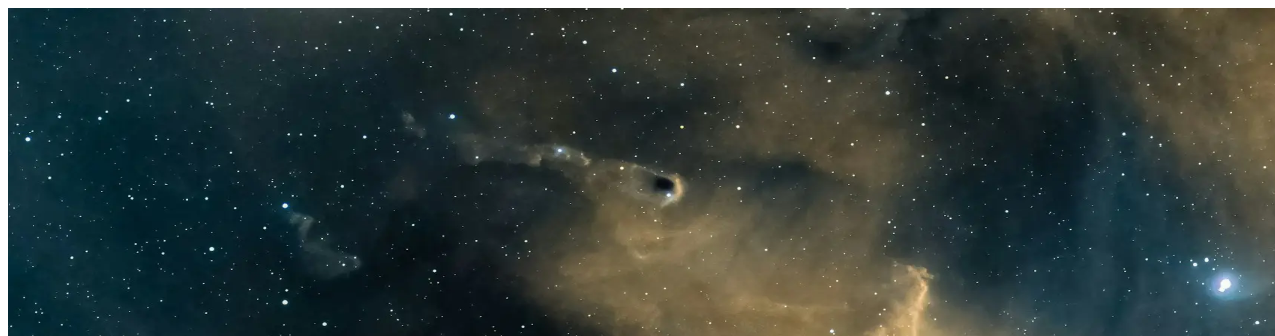 click on "Raw Materials" at bounding box center [637, 3645] 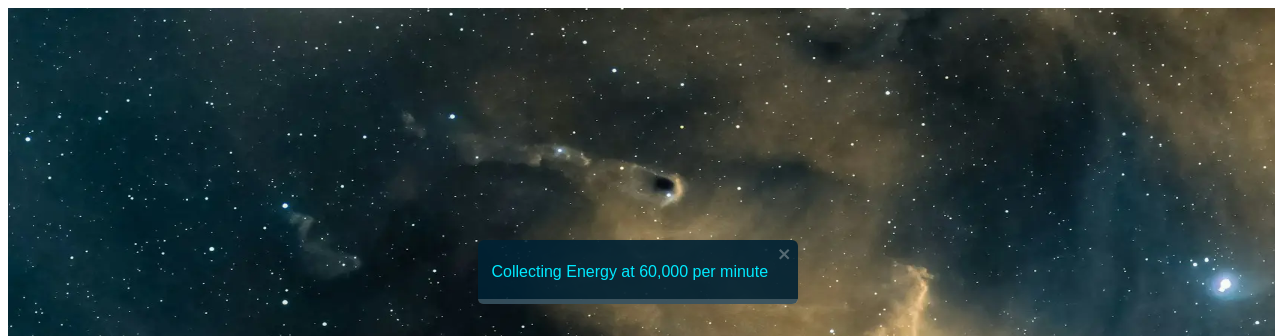 click at bounding box center [637, 1754] 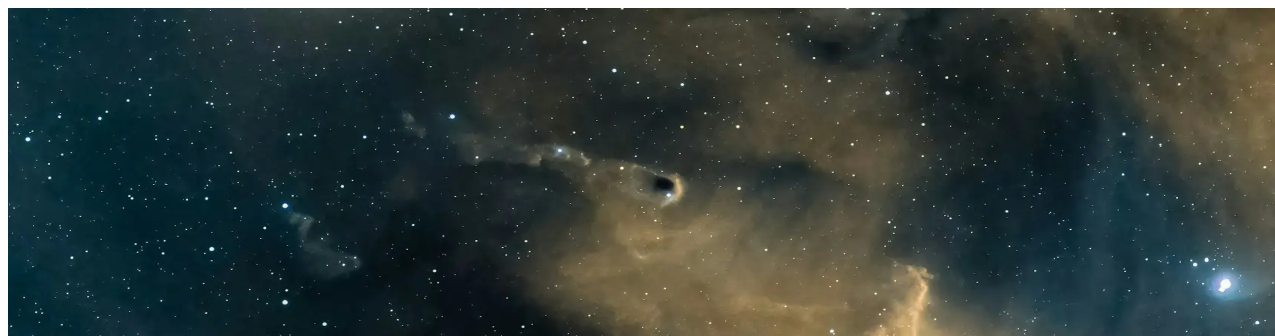 scroll, scrollTop: 141, scrollLeft: 0, axis: vertical 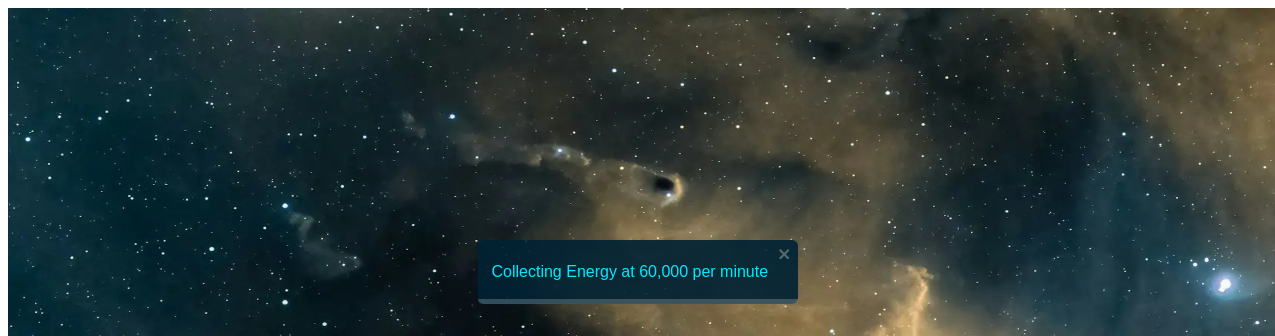 click on "Sector" at bounding box center [173, 3813] 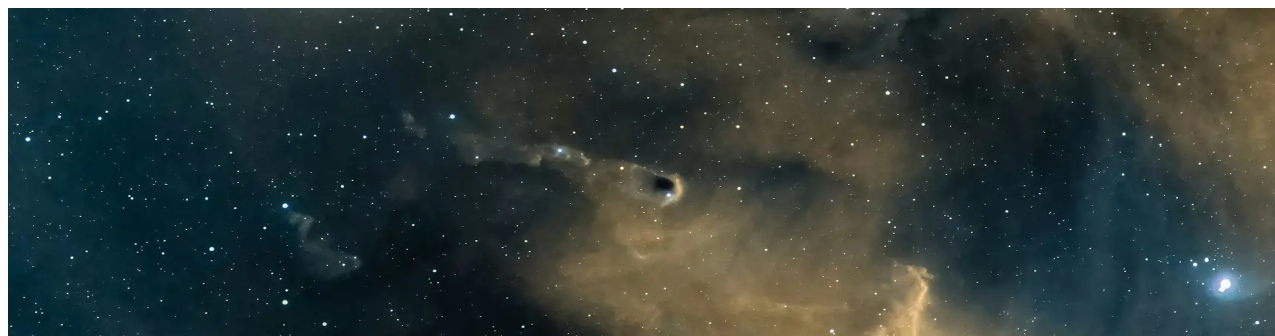 click at bounding box center (602, 1698) 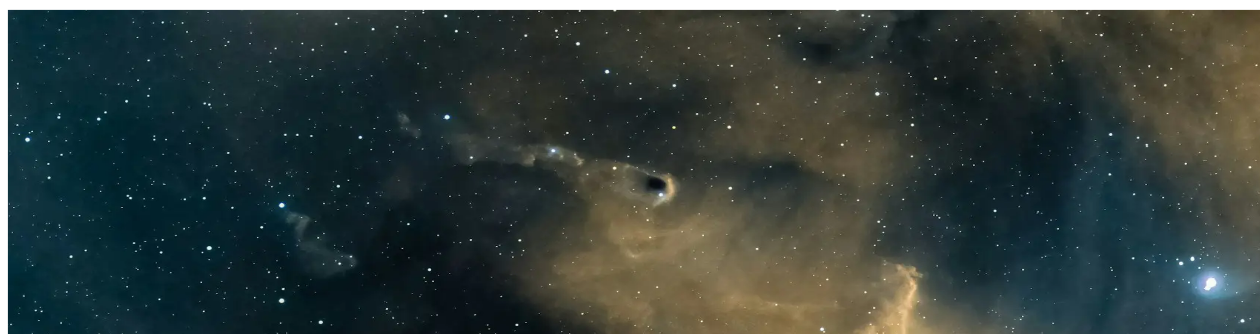 scroll, scrollTop: 0, scrollLeft: 0, axis: both 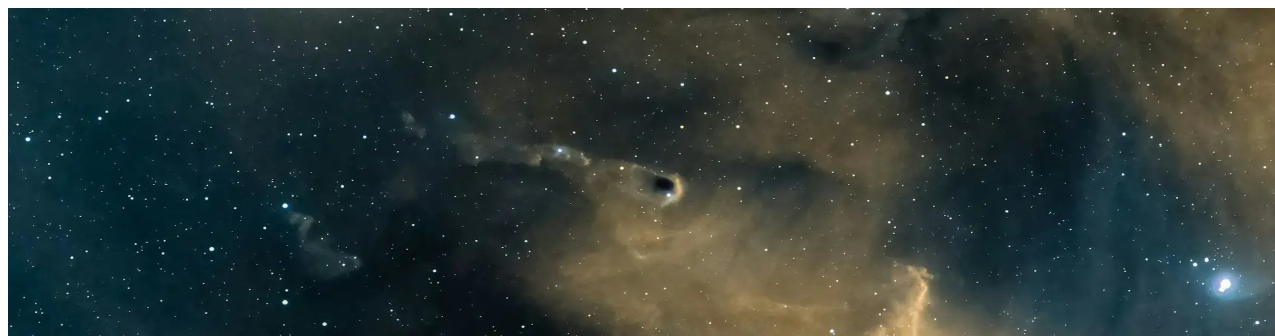 click at bounding box center [46, 1125] 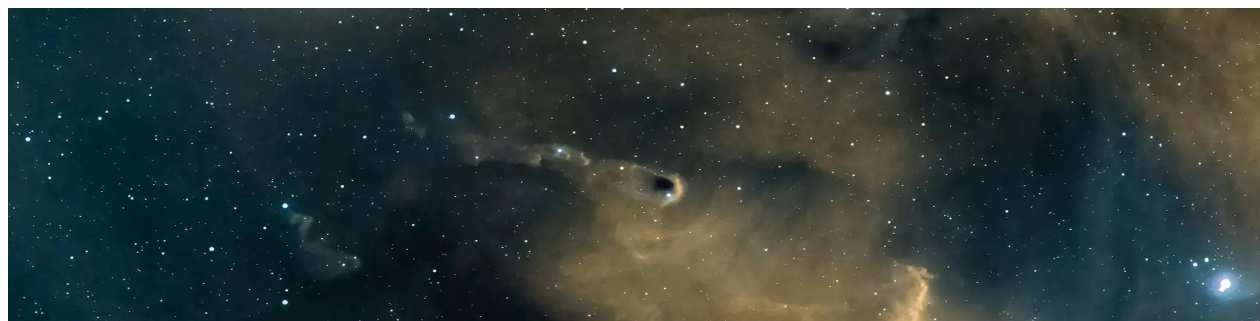 click on "Leaderboard" at bounding box center (87, 1178) 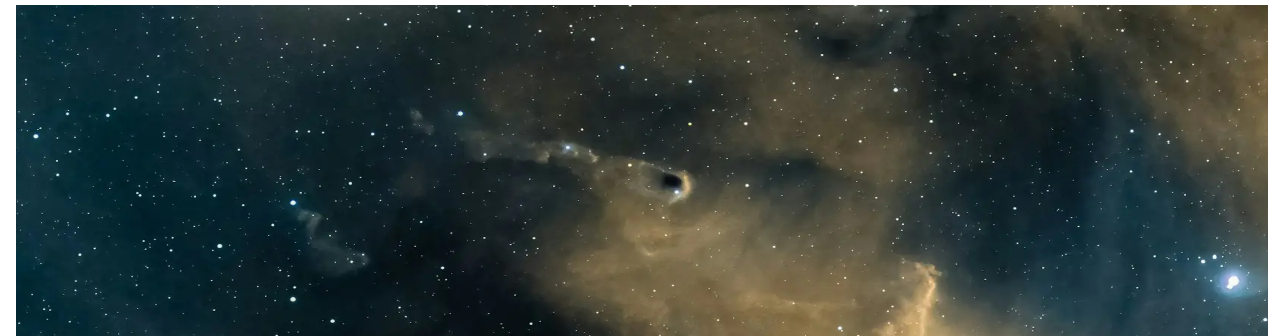 scroll, scrollTop: 0, scrollLeft: 0, axis: both 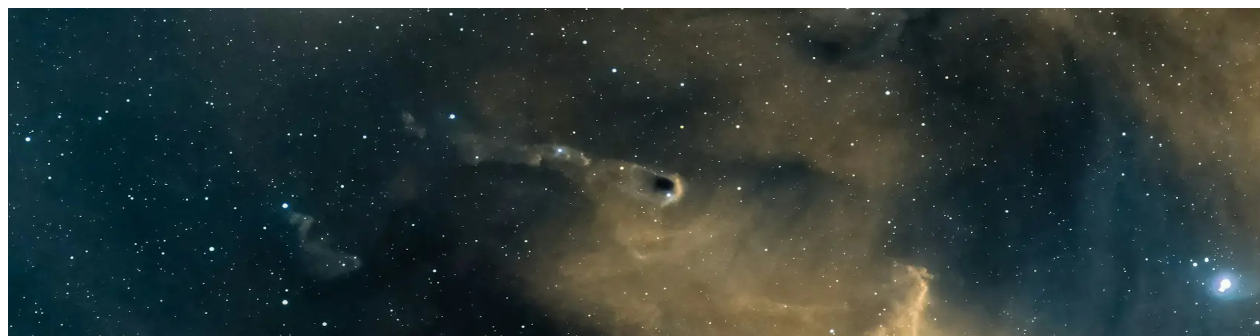 click on "Enter Game" at bounding box center [46, 1180] 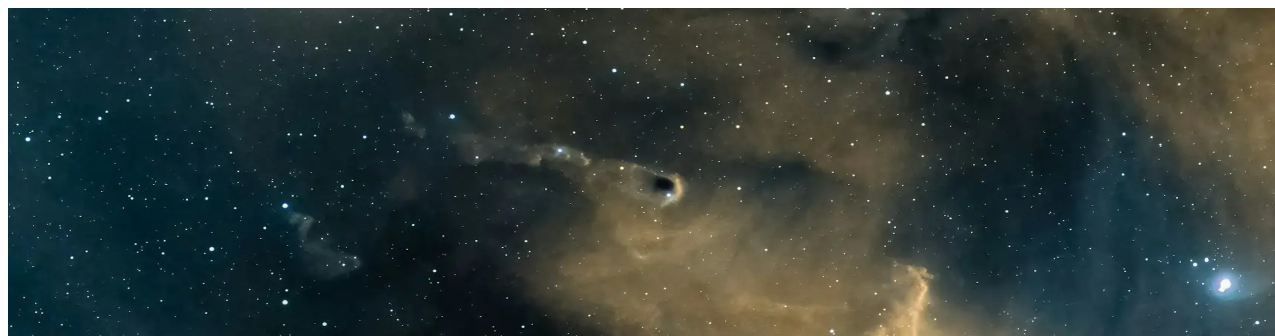 scroll, scrollTop: 384, scrollLeft: 0, axis: vertical 